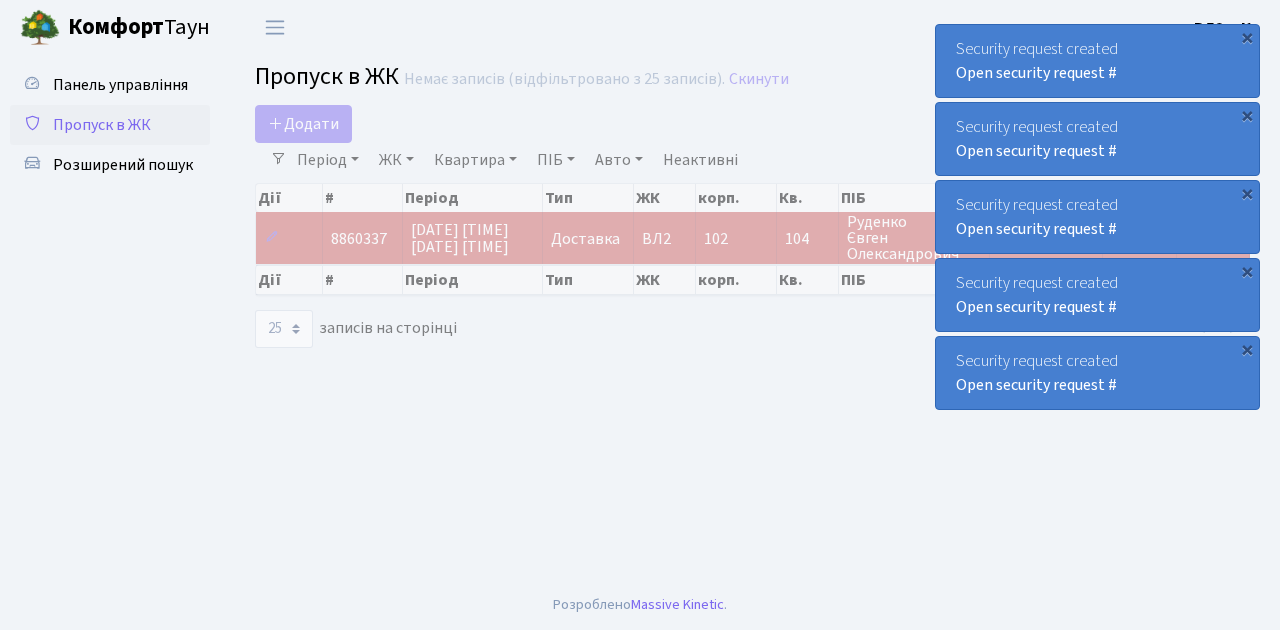 select on "25" 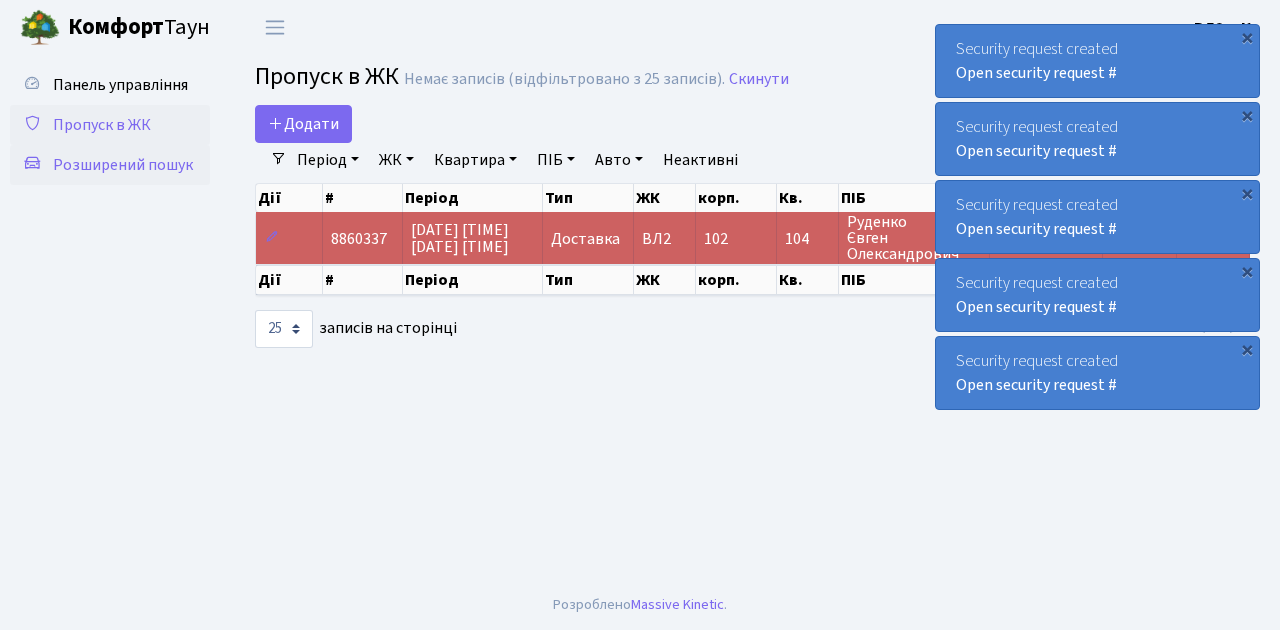 click on "Розширений пошук" at bounding box center (123, 165) 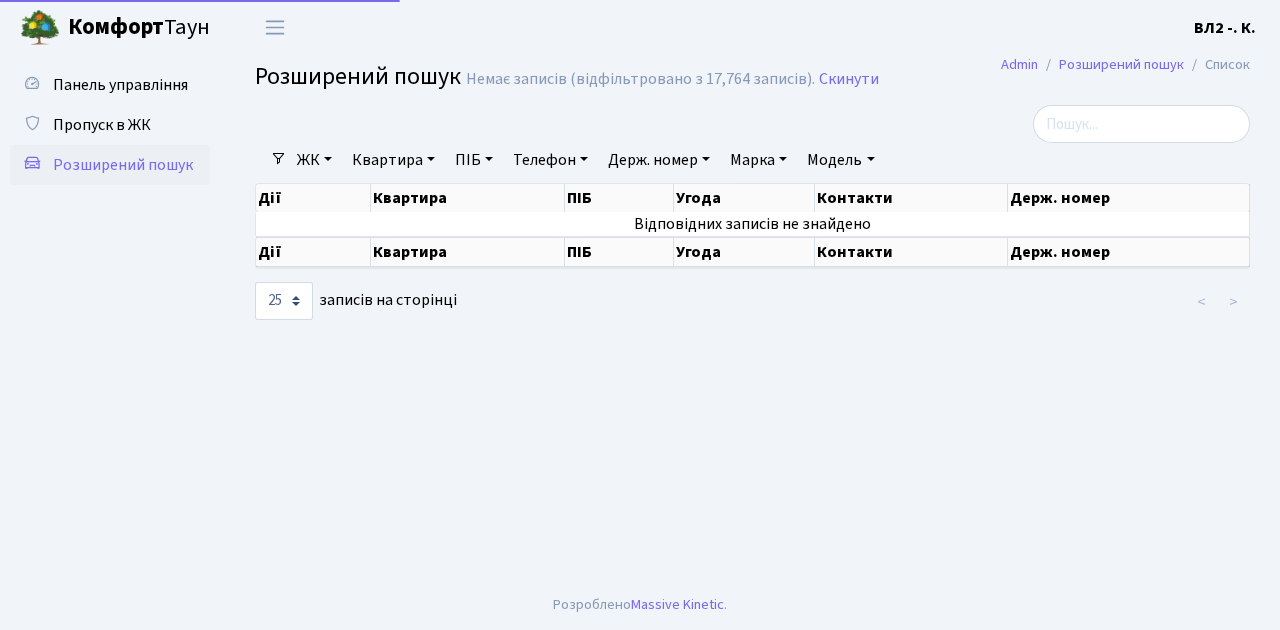 select on "25" 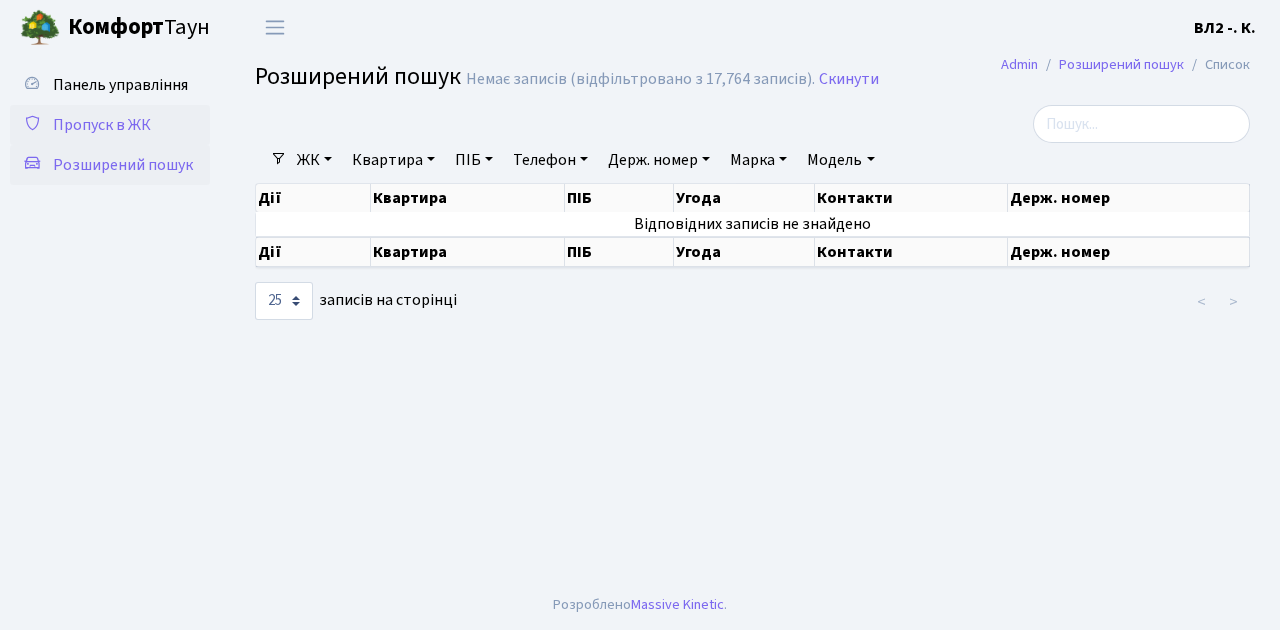 click on "Пропуск в ЖК" at bounding box center (102, 125) 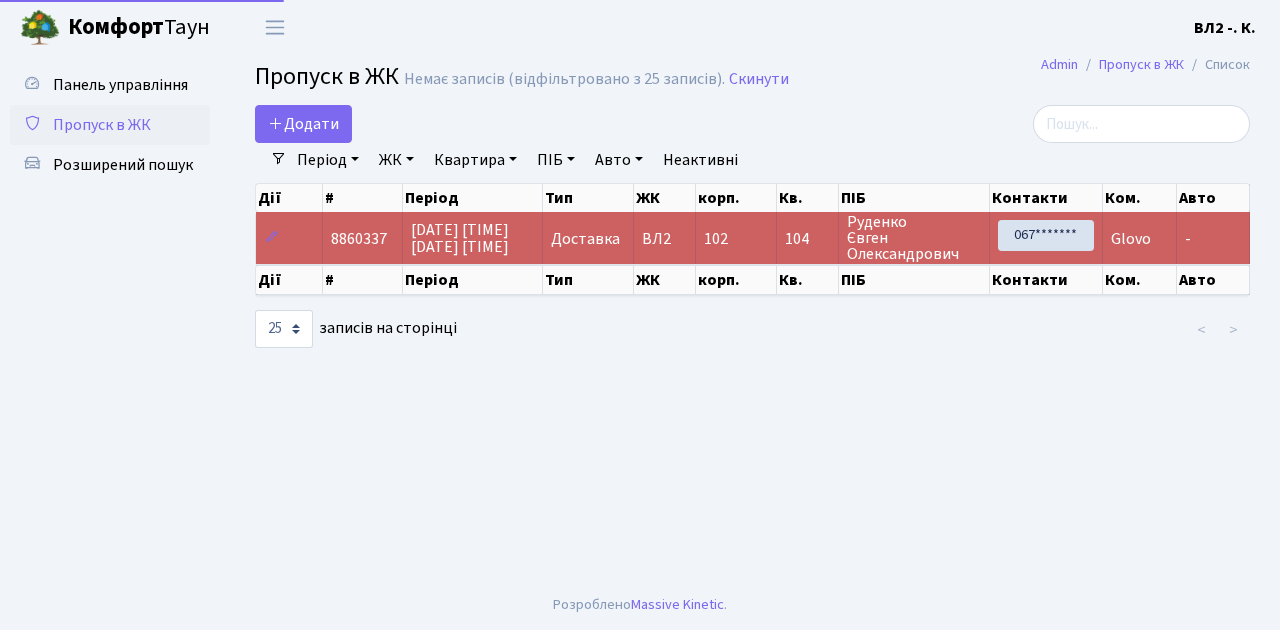 select on "25" 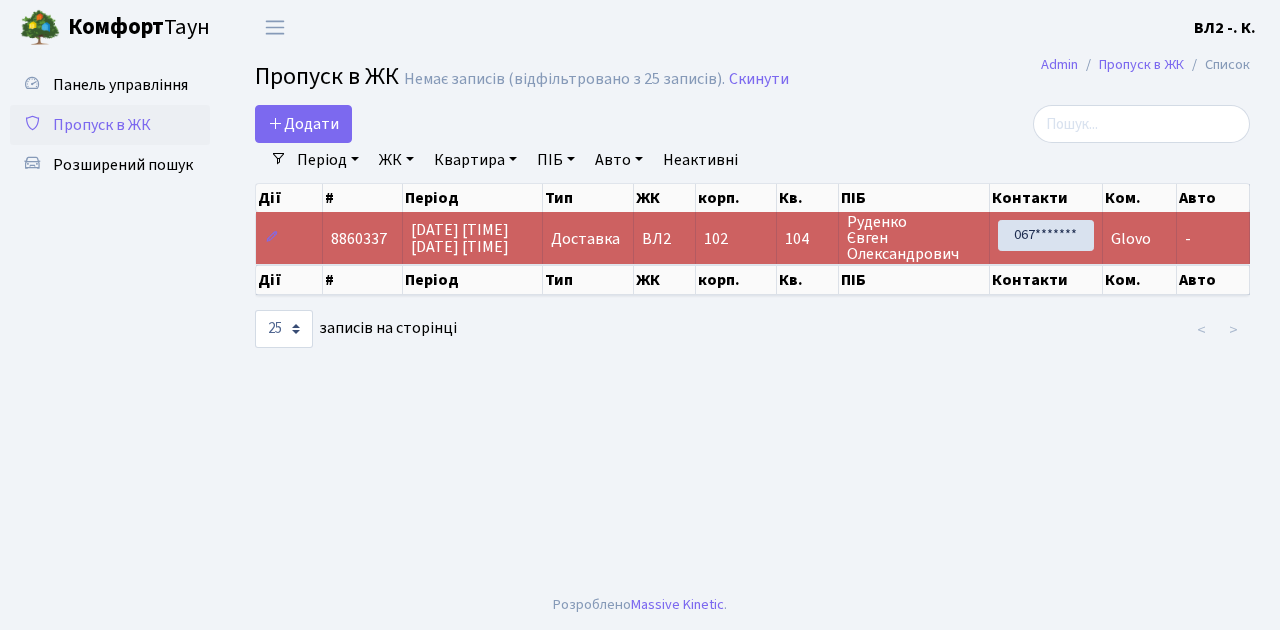 click on "Пропуск в ЖК" at bounding box center (102, 125) 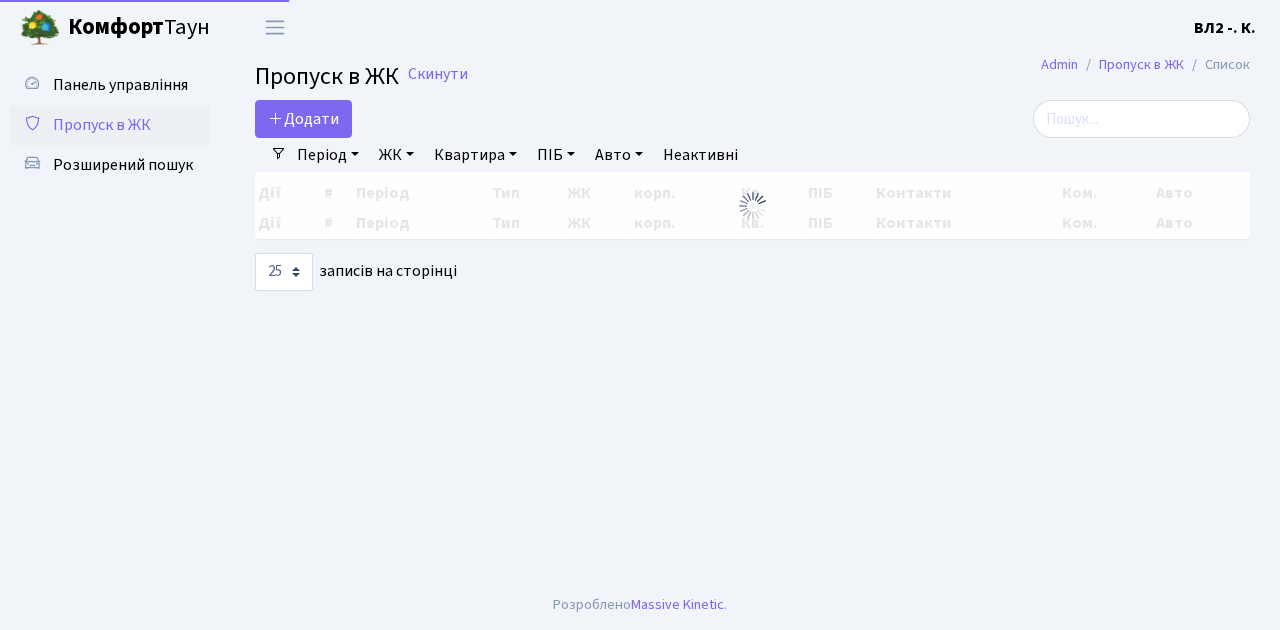 select on "25" 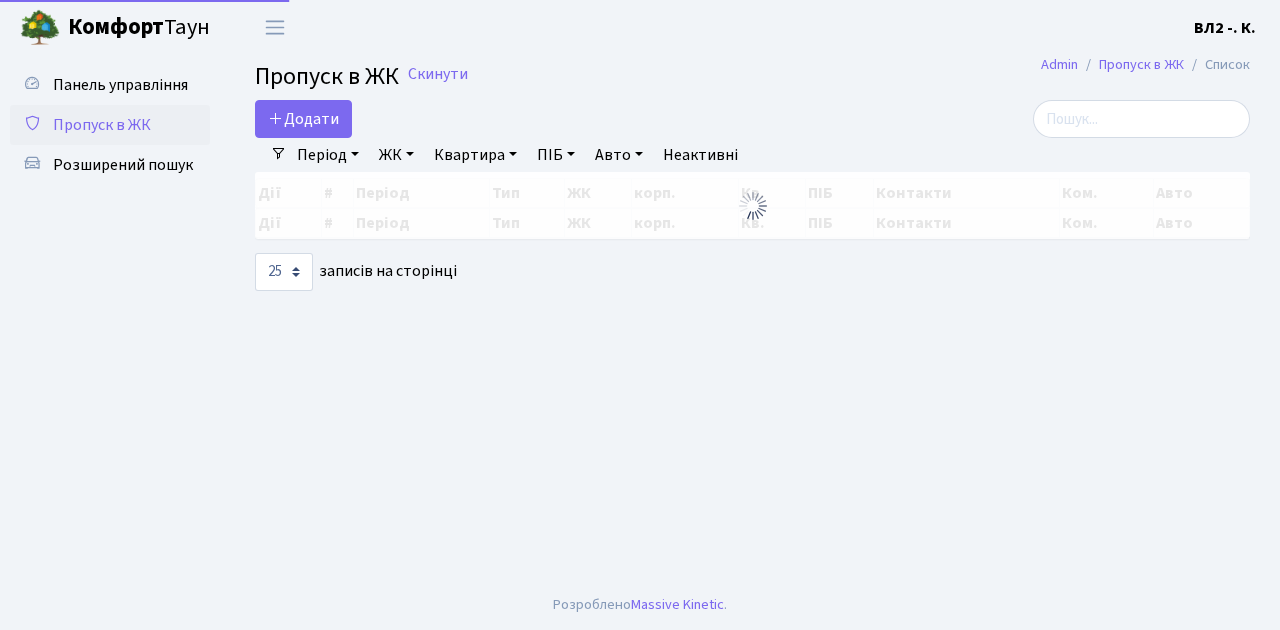 scroll, scrollTop: 0, scrollLeft: 0, axis: both 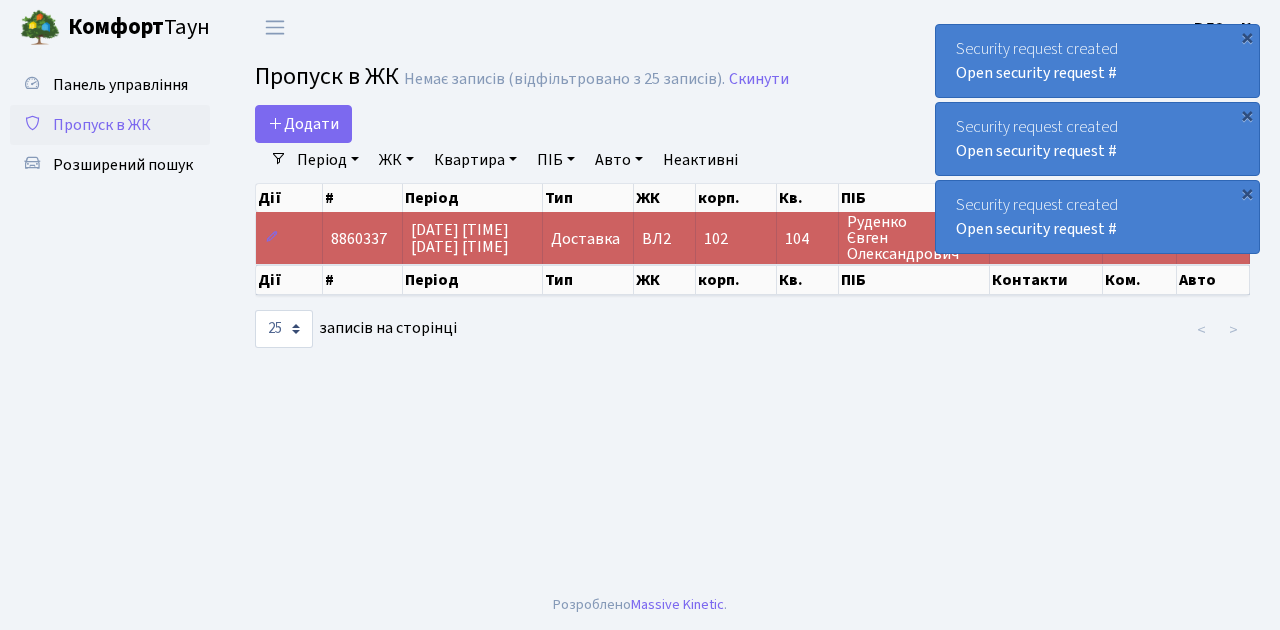 click on "Пропуск в ЖК" at bounding box center (110, 125) 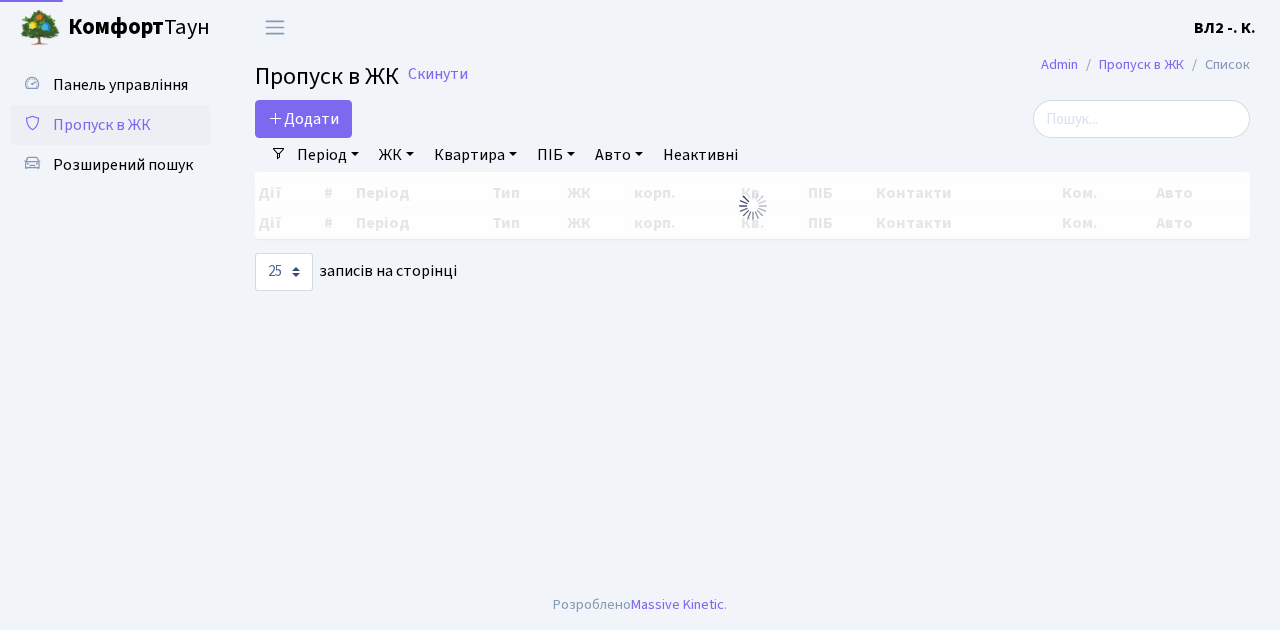 select on "25" 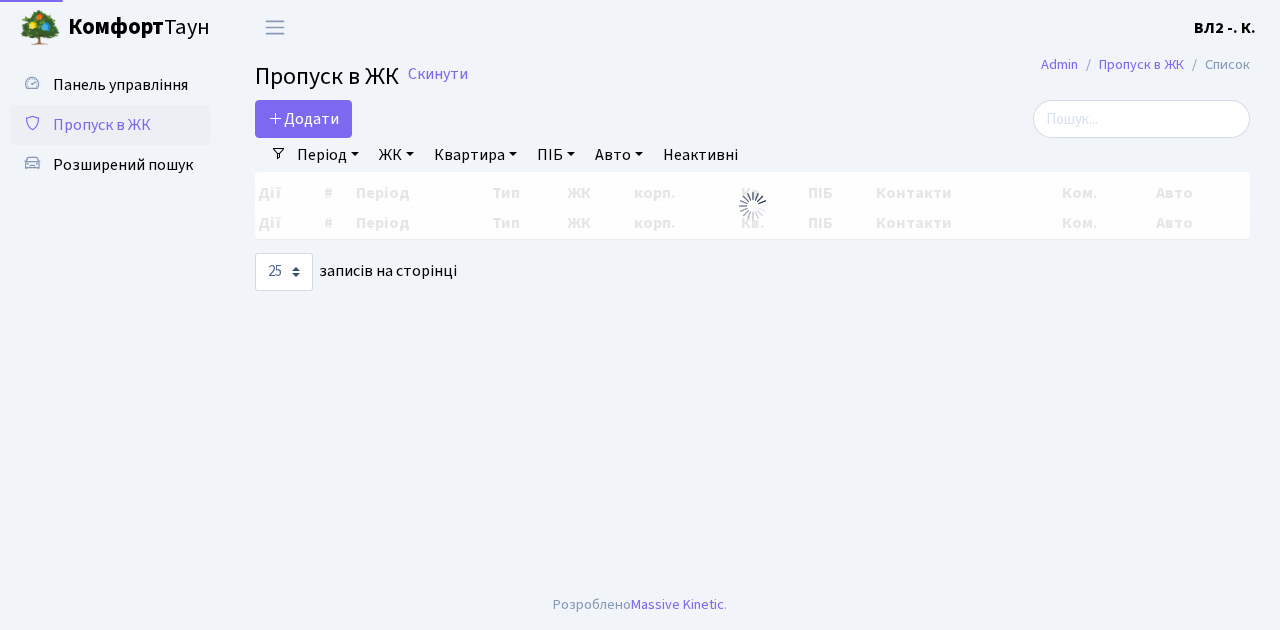 scroll, scrollTop: 0, scrollLeft: 0, axis: both 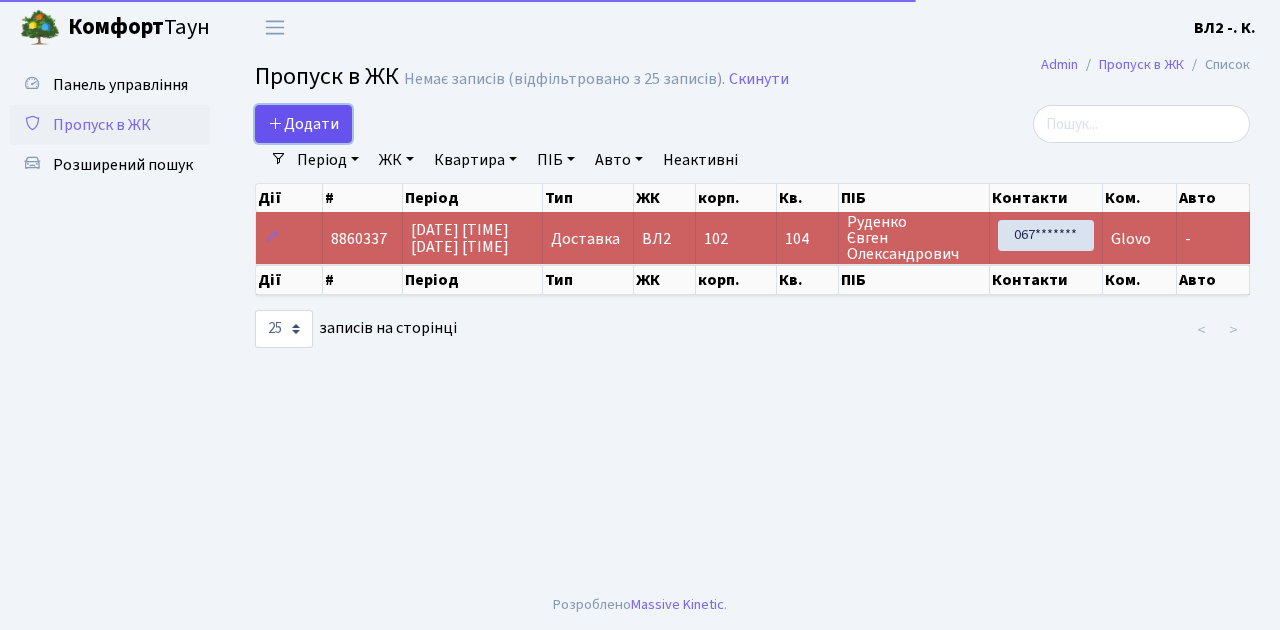 click on "Додати" at bounding box center [303, 124] 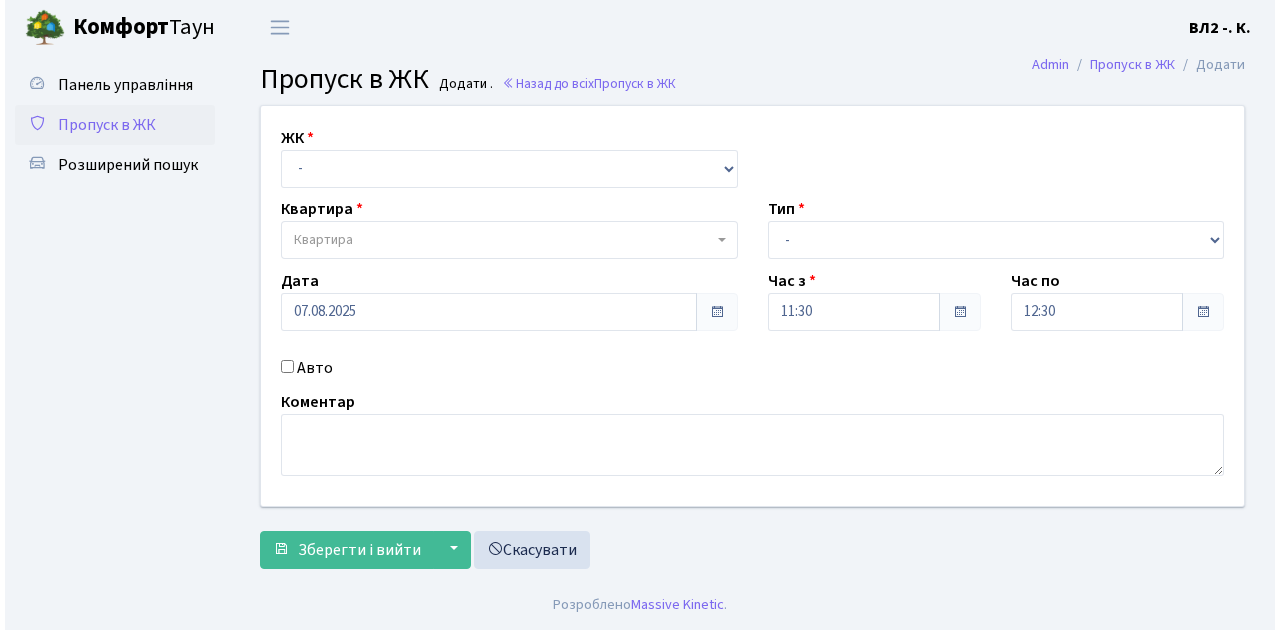 scroll, scrollTop: 0, scrollLeft: 0, axis: both 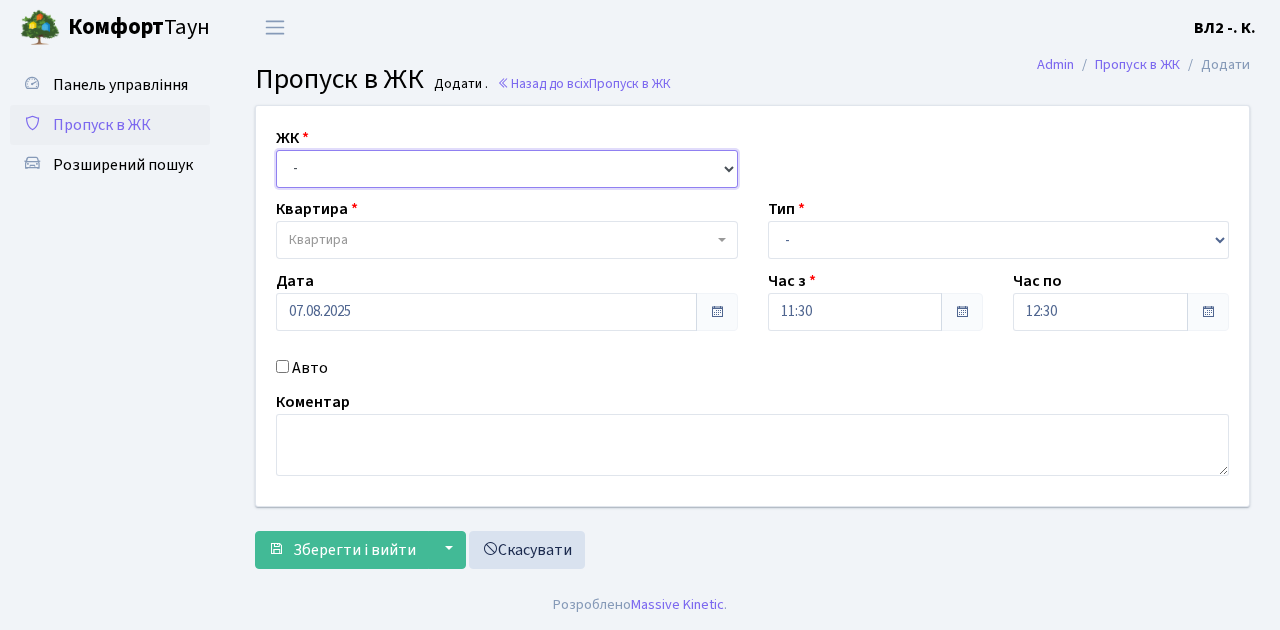 click on "-
[STREET], [CITY], [STREET_NUMBER]/[STREET_NUMBER]
[STREET], [CITY], [STREET_NUMBER]
[STREET], [CITY], [STREET_NUMBER]/[STREET_NUMBER]" at bounding box center [507, 169] 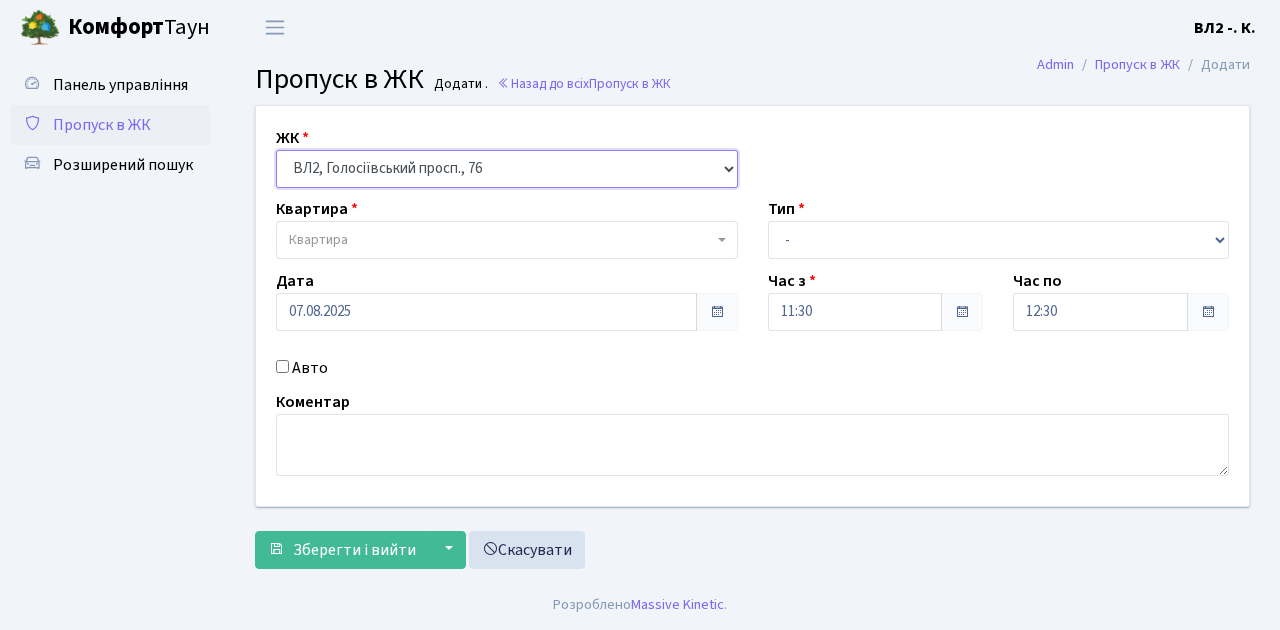 click on "-
[STREET], [CITY], [STREET_NUMBER]/[STREET_NUMBER]
[STREET], [CITY], [STREET_NUMBER]
[STREET], [CITY], [STREET_NUMBER]/[STREET_NUMBER]" at bounding box center [507, 169] 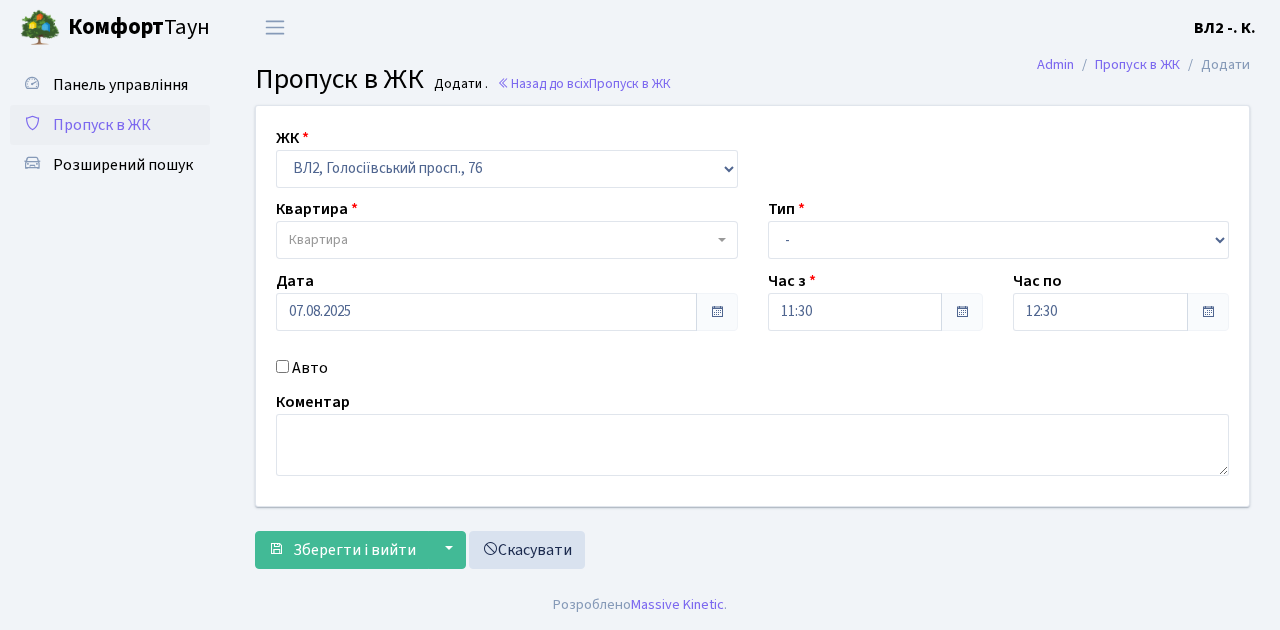 click on "Квартира" at bounding box center (501, 240) 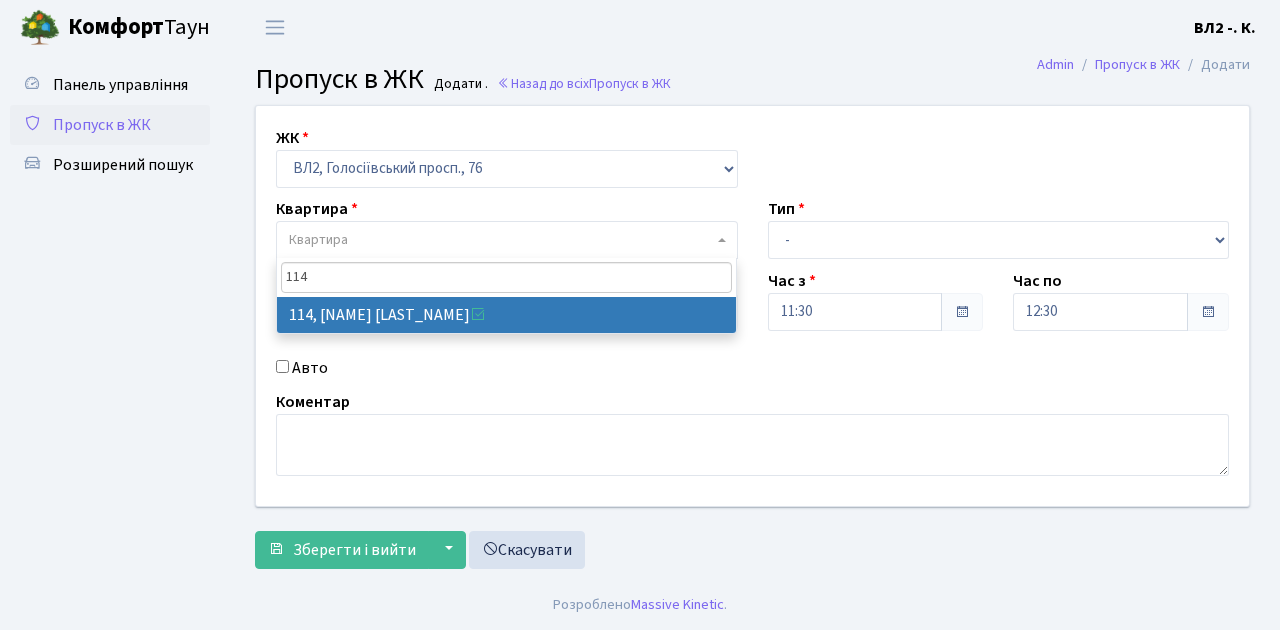 type on "114" 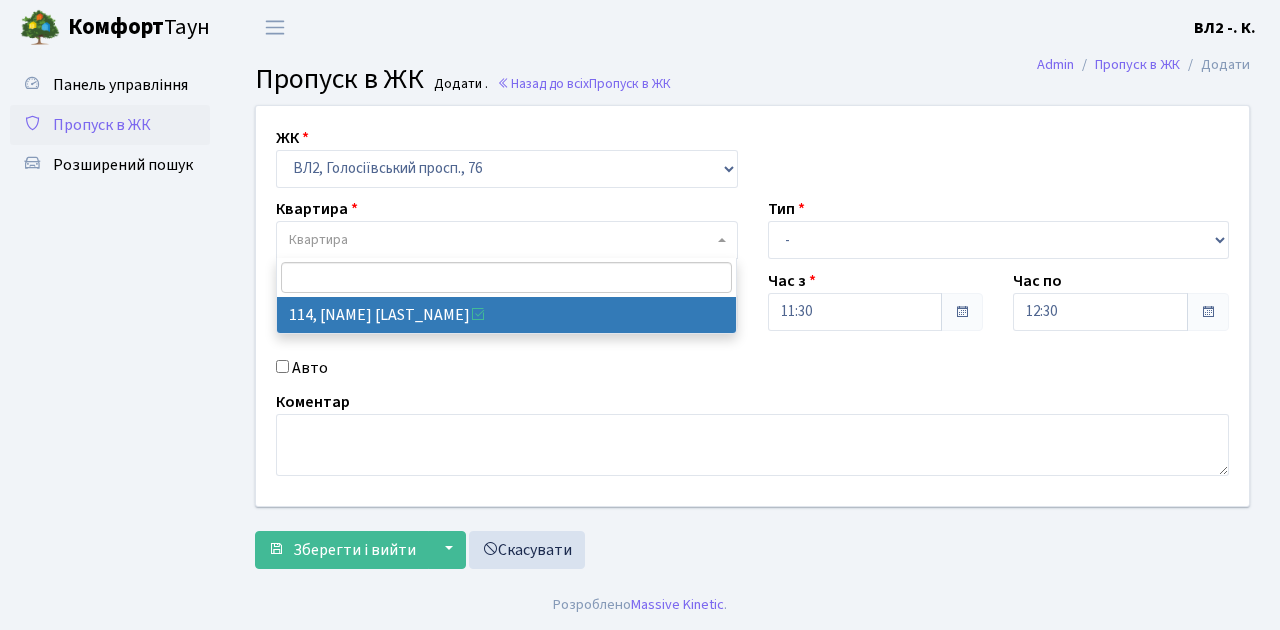 select on "38278" 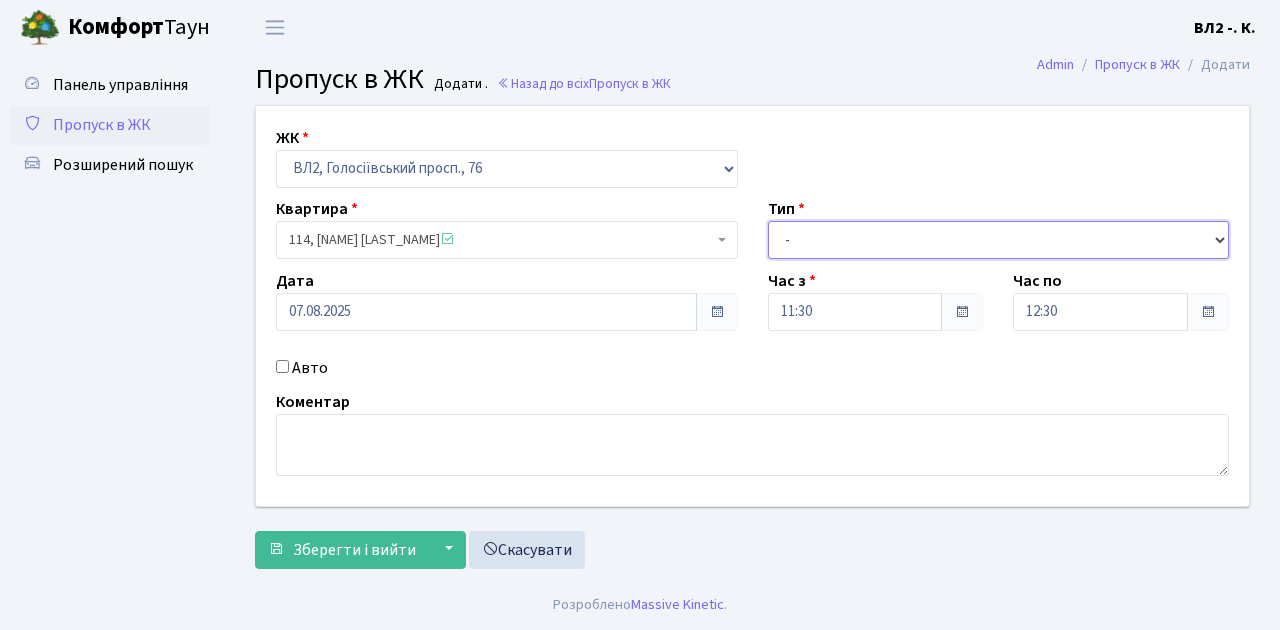 click on "-
Доставка
Таксі
Гості
Сервіс" at bounding box center [999, 240] 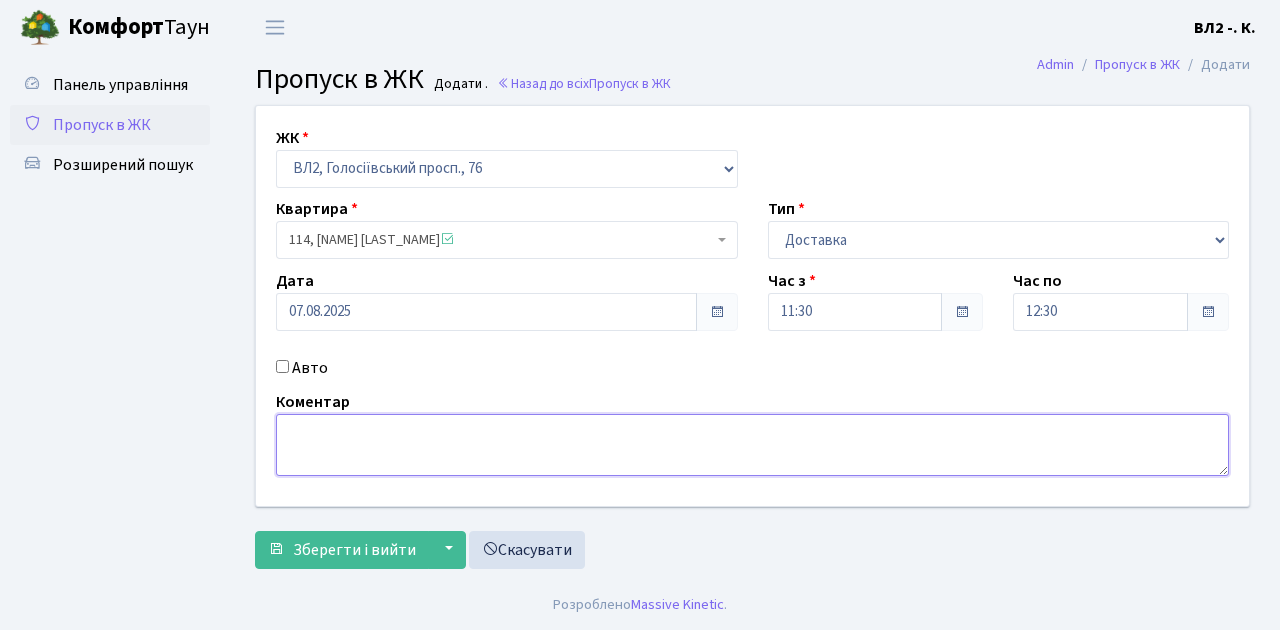 click at bounding box center [752, 445] 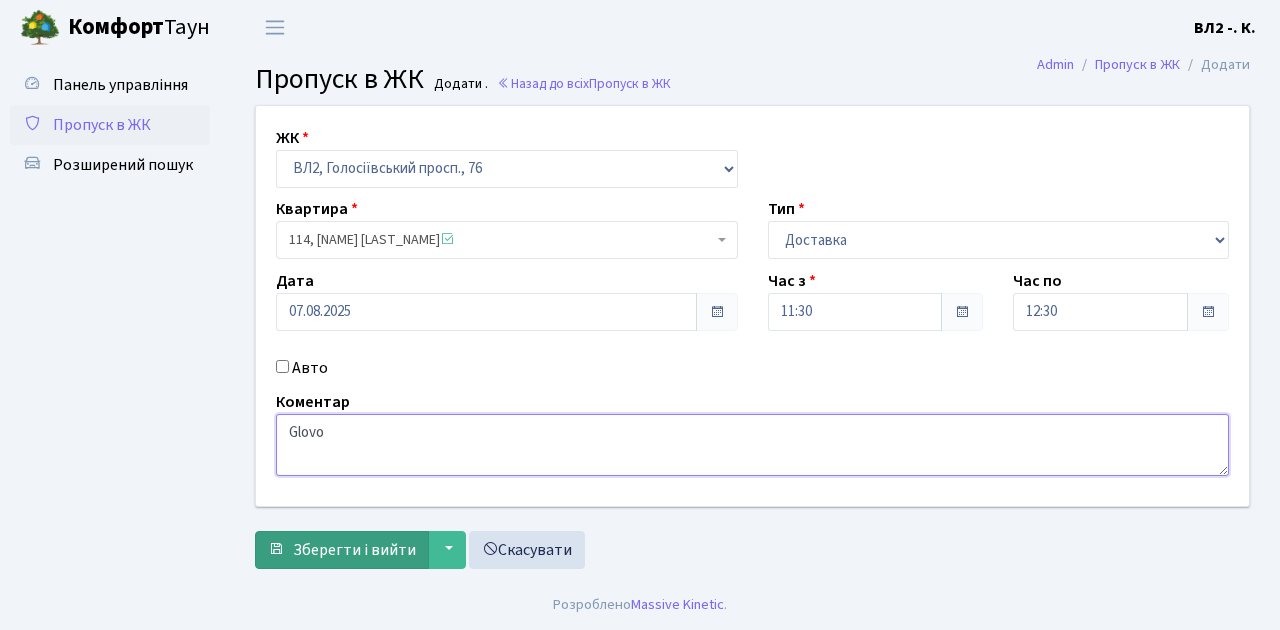 type on "Glovo" 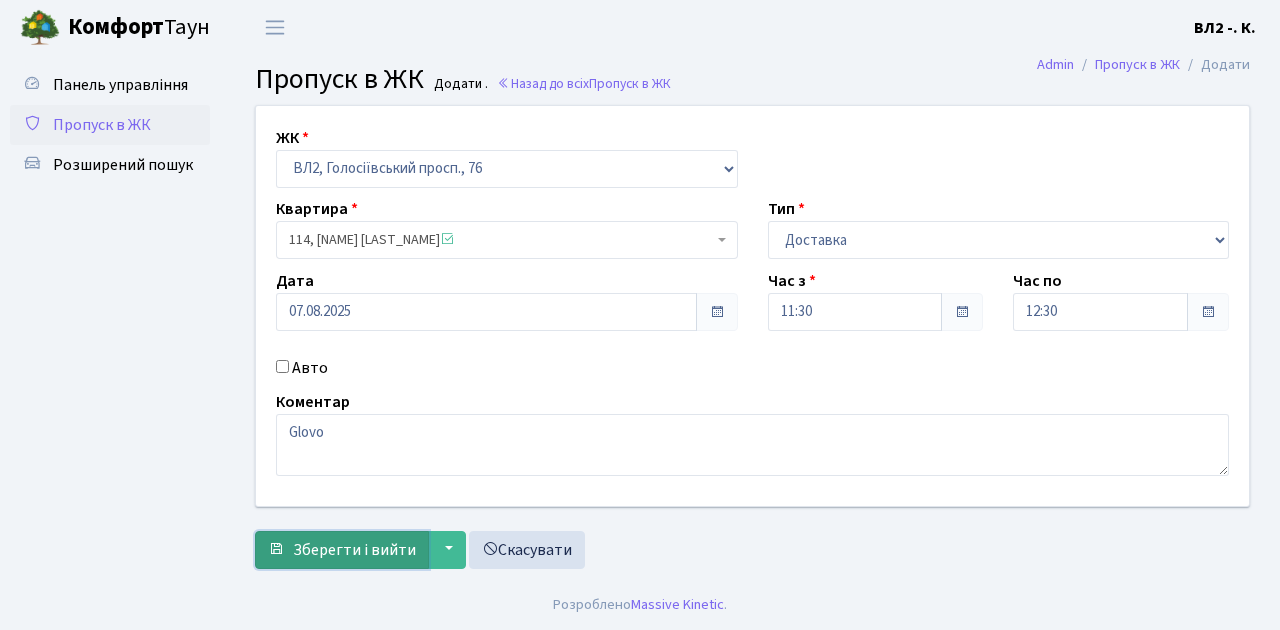 click on "Зберегти і вийти" at bounding box center (342, 550) 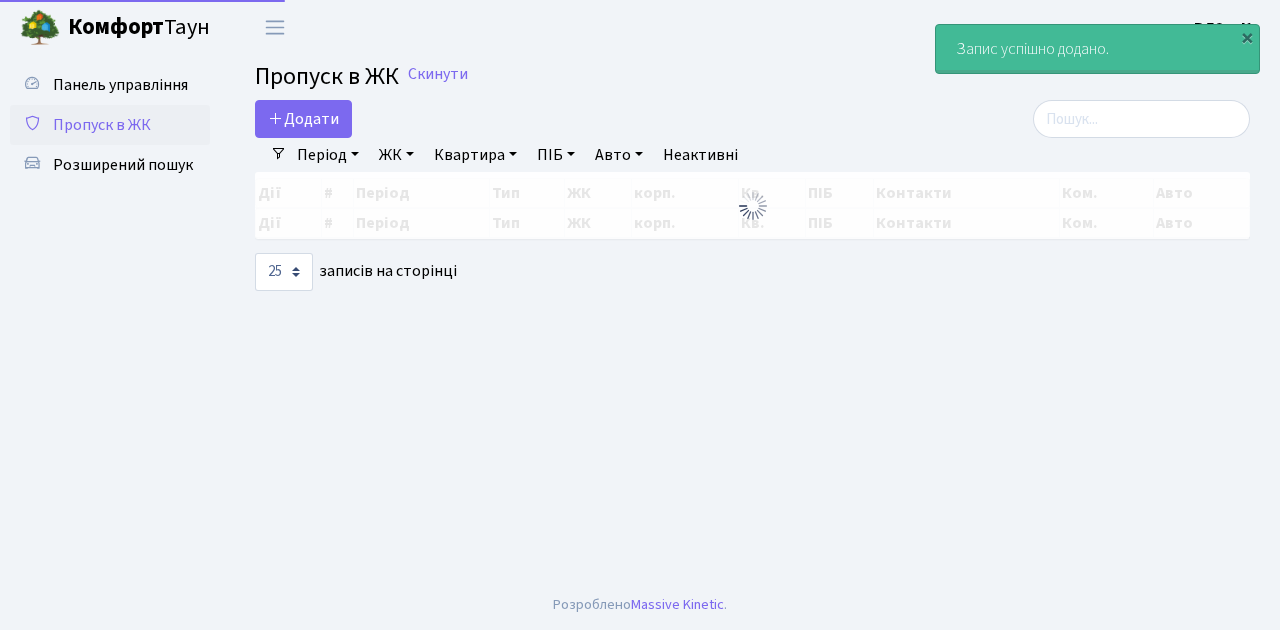 select on "25" 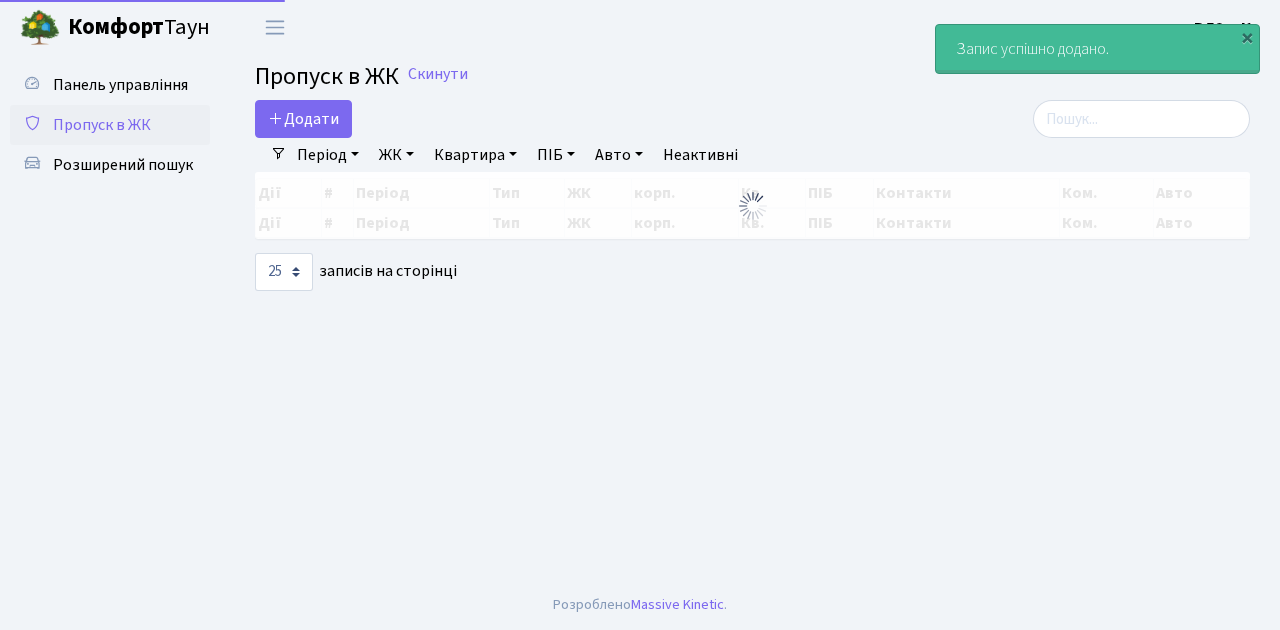 scroll, scrollTop: 0, scrollLeft: 0, axis: both 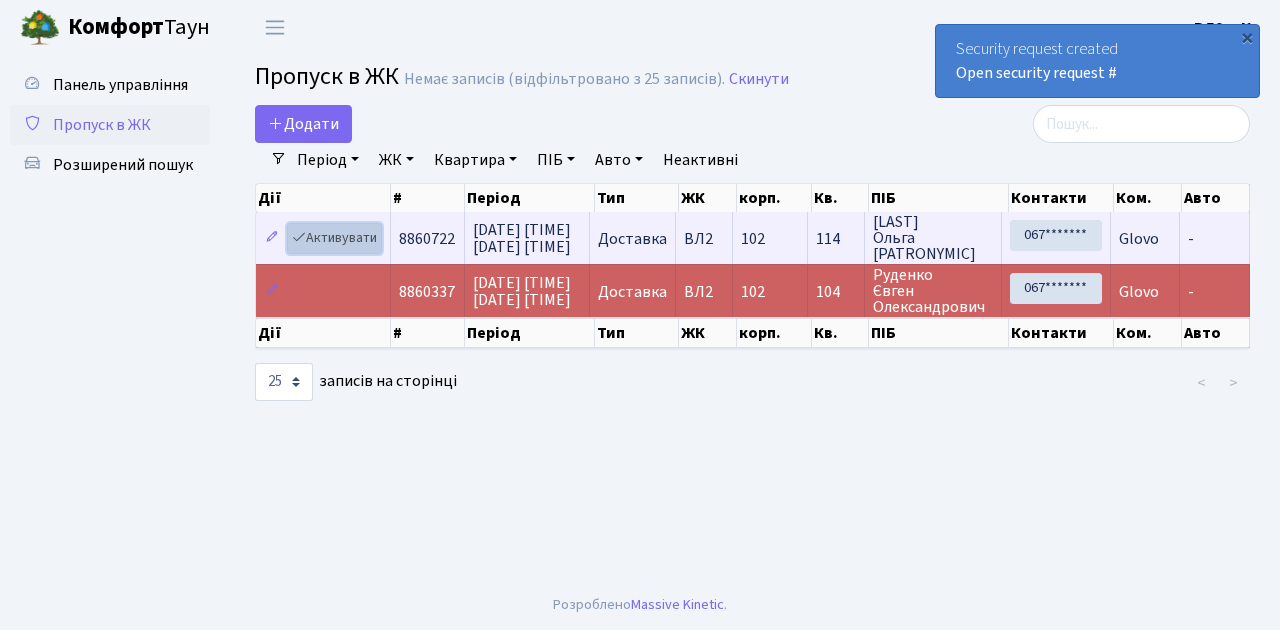 click on "Активувати" at bounding box center [334, 238] 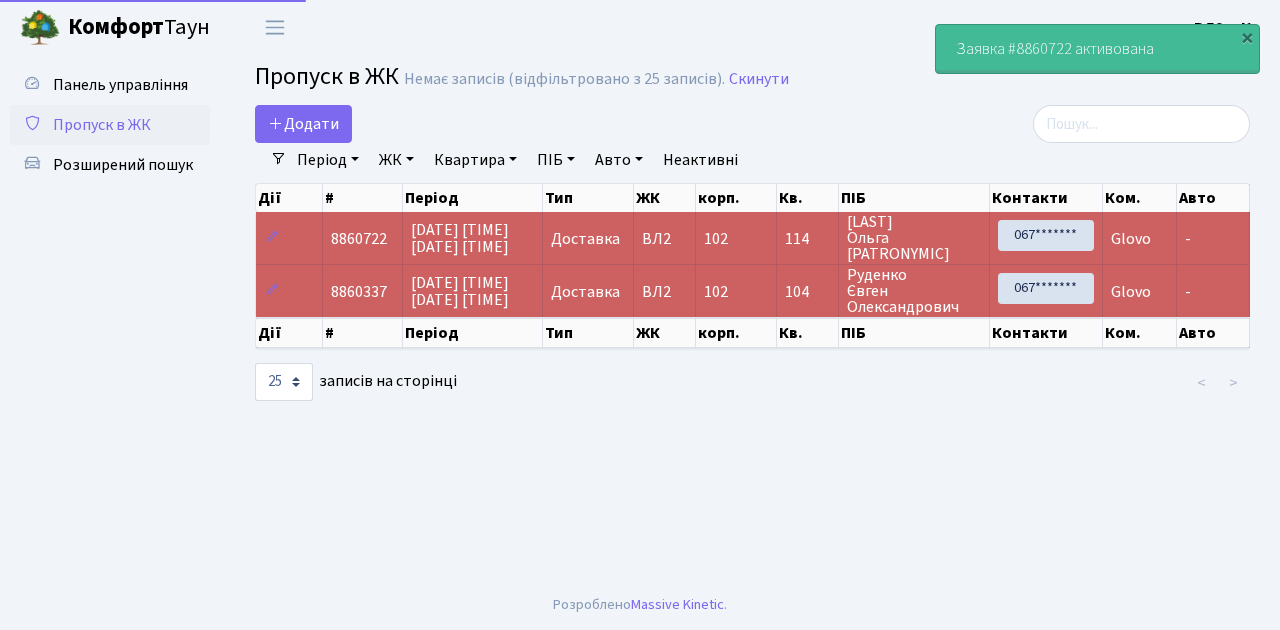 select on "25" 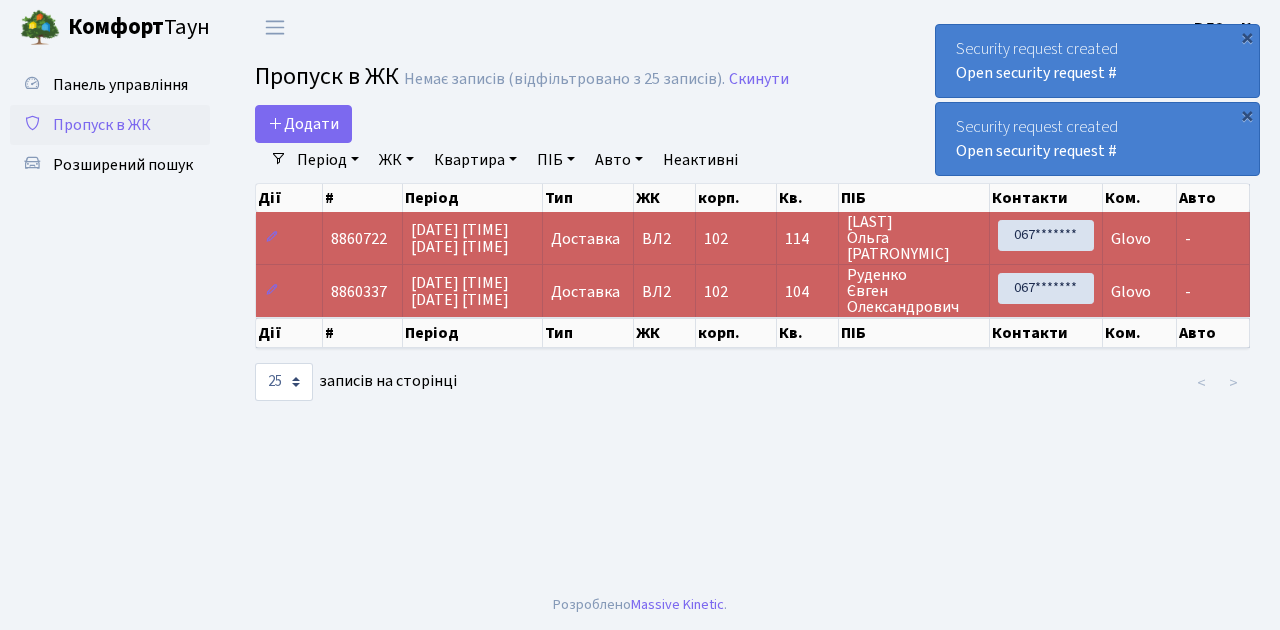 click on "Пропуск в ЖК" at bounding box center (102, 125) 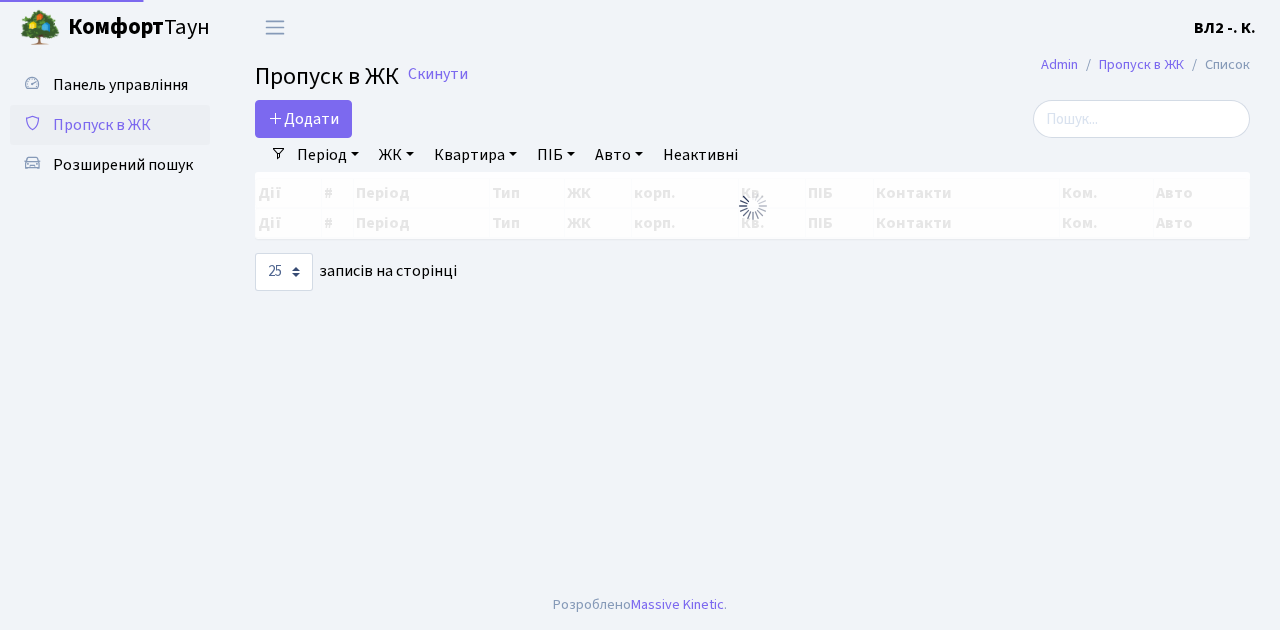 select on "25" 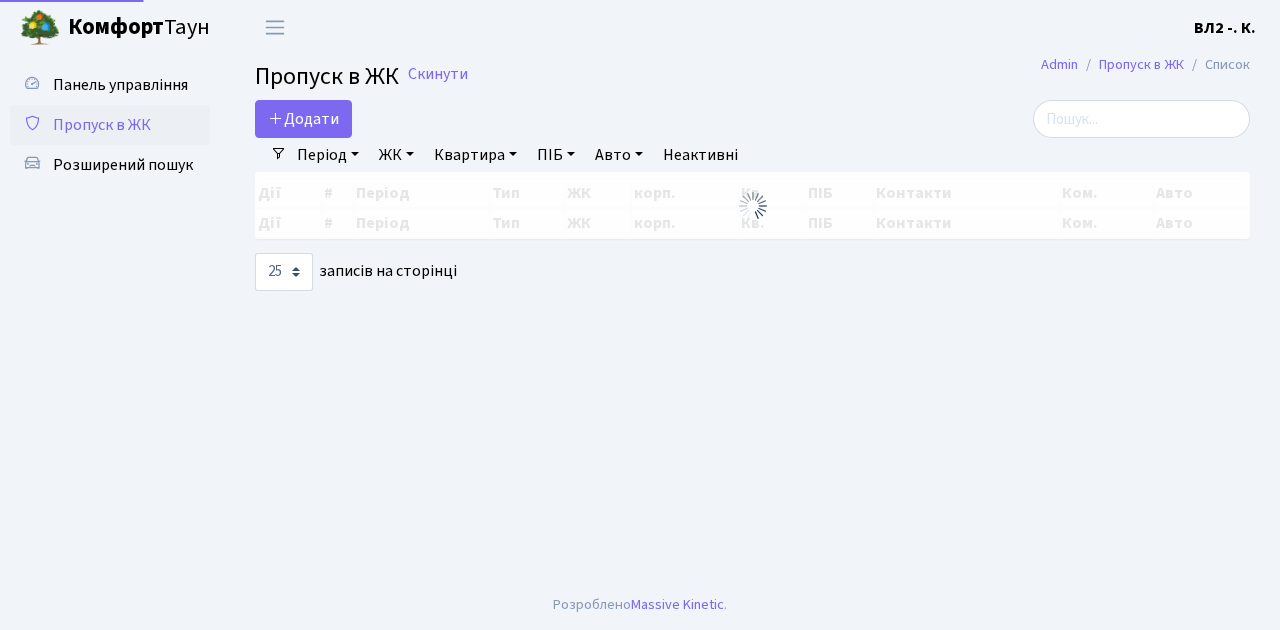 scroll, scrollTop: 0, scrollLeft: 0, axis: both 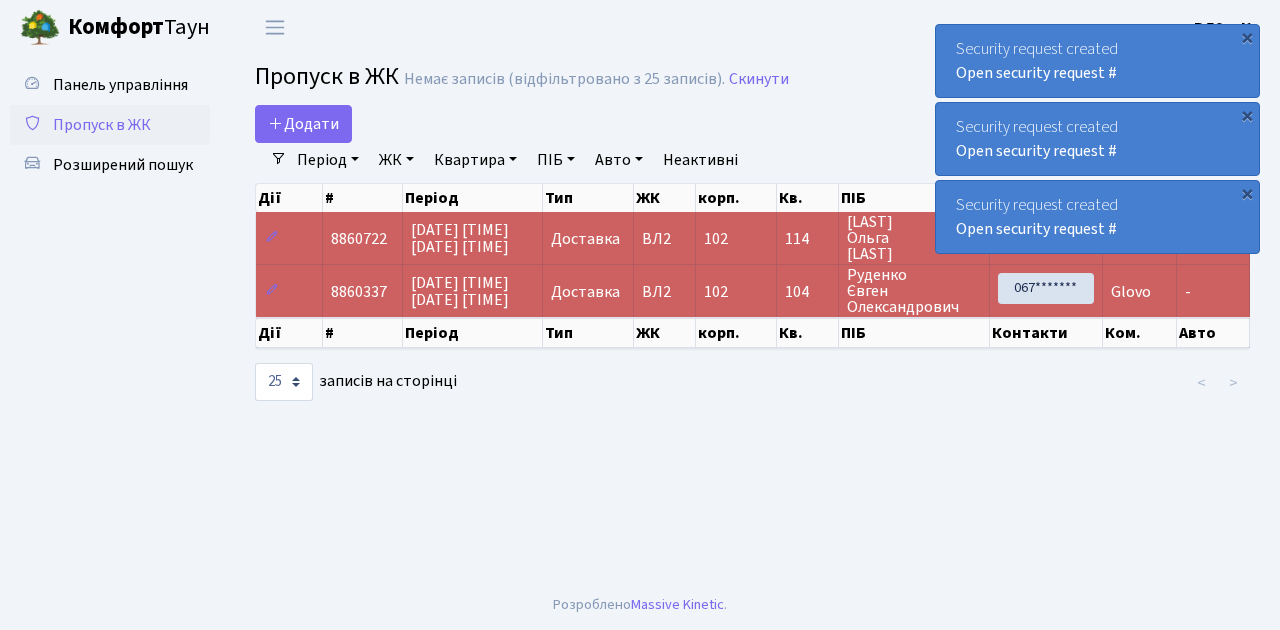 click on "Пропуск в ЖК" at bounding box center [102, 125] 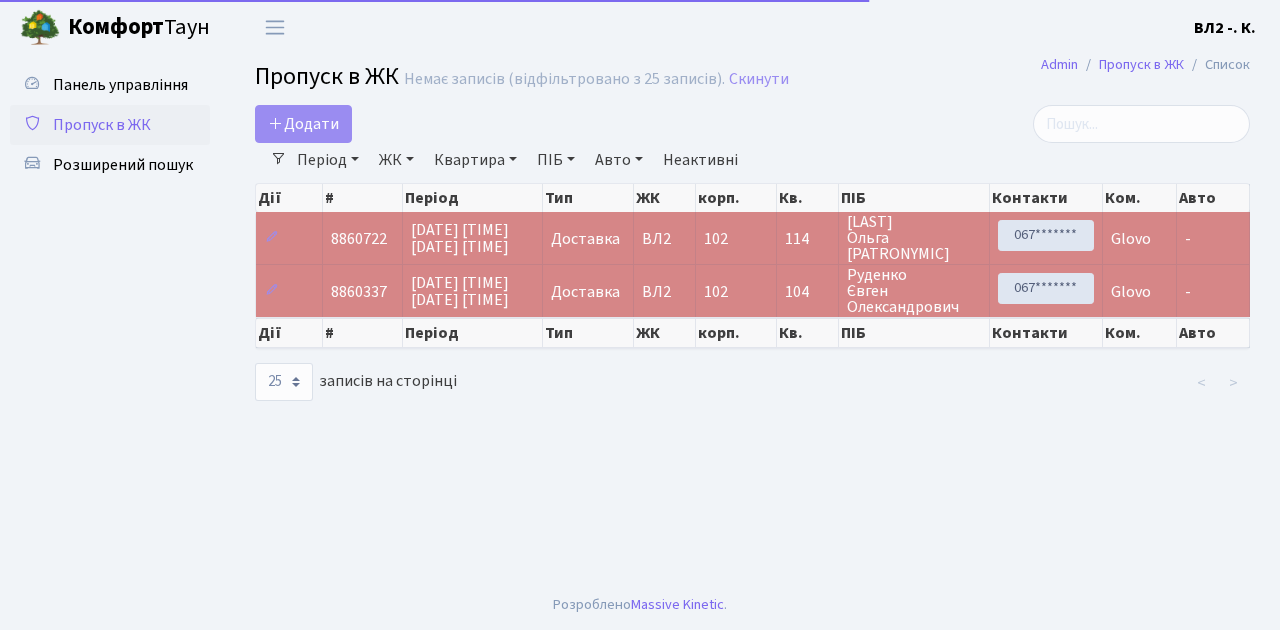 select on "25" 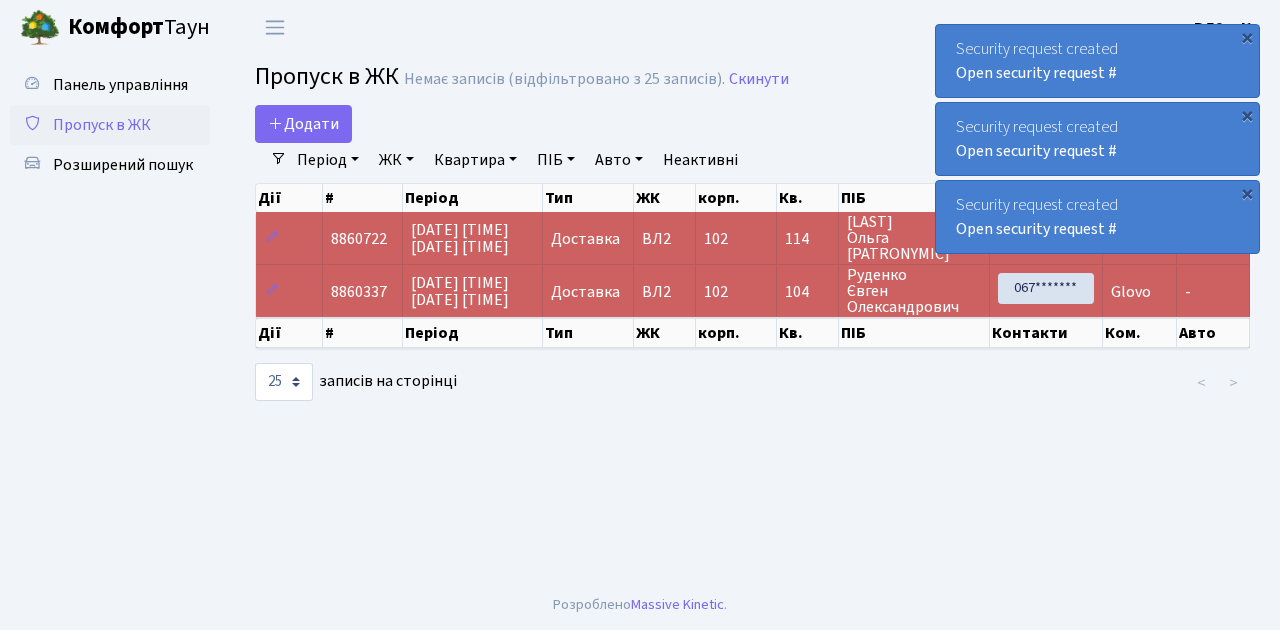click on "Пропуск в ЖК" at bounding box center [102, 125] 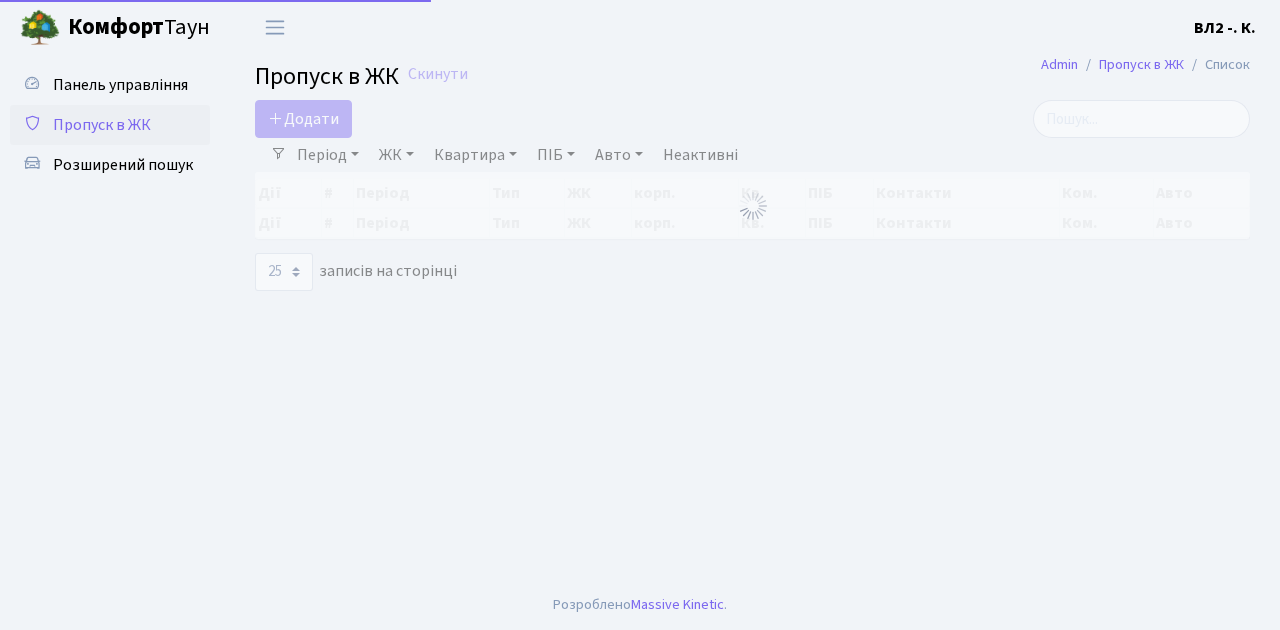 select on "25" 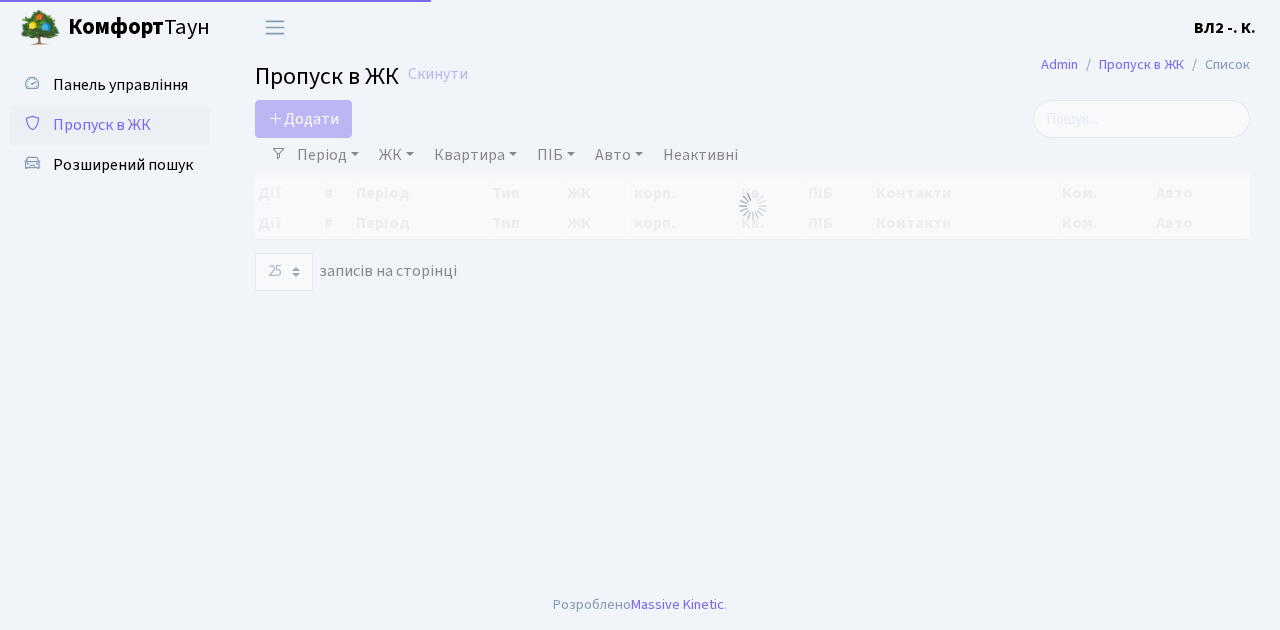 scroll, scrollTop: 0, scrollLeft: 0, axis: both 